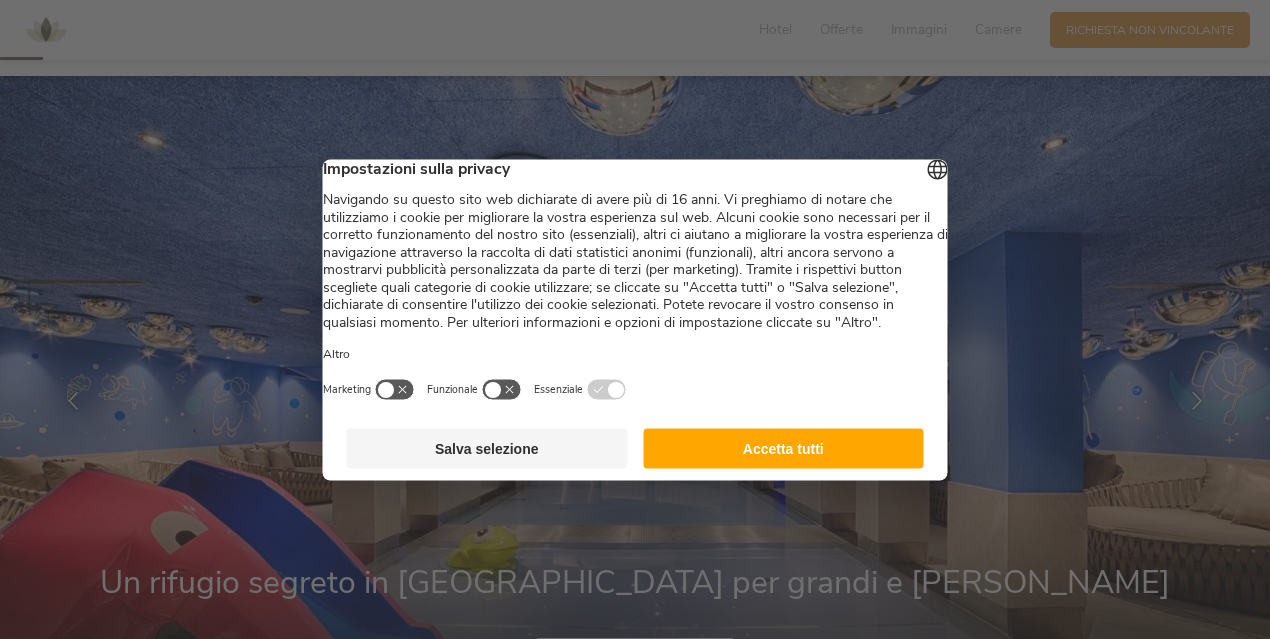 scroll, scrollTop: 131, scrollLeft: 0, axis: vertical 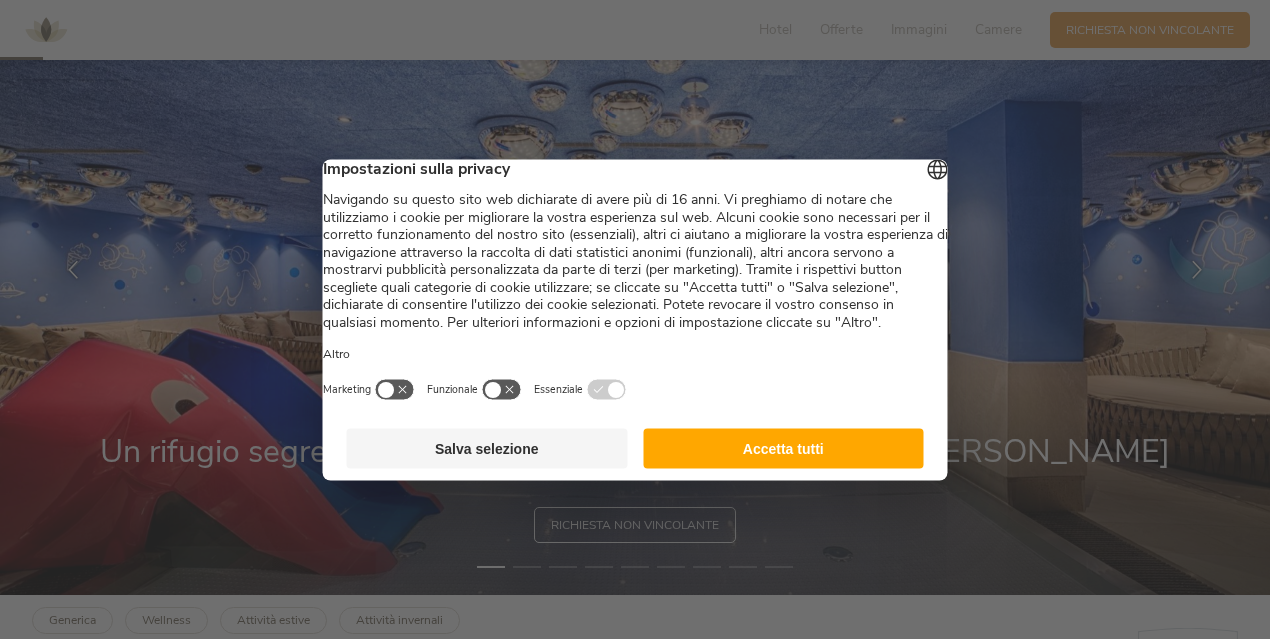 click at bounding box center [635, 319] 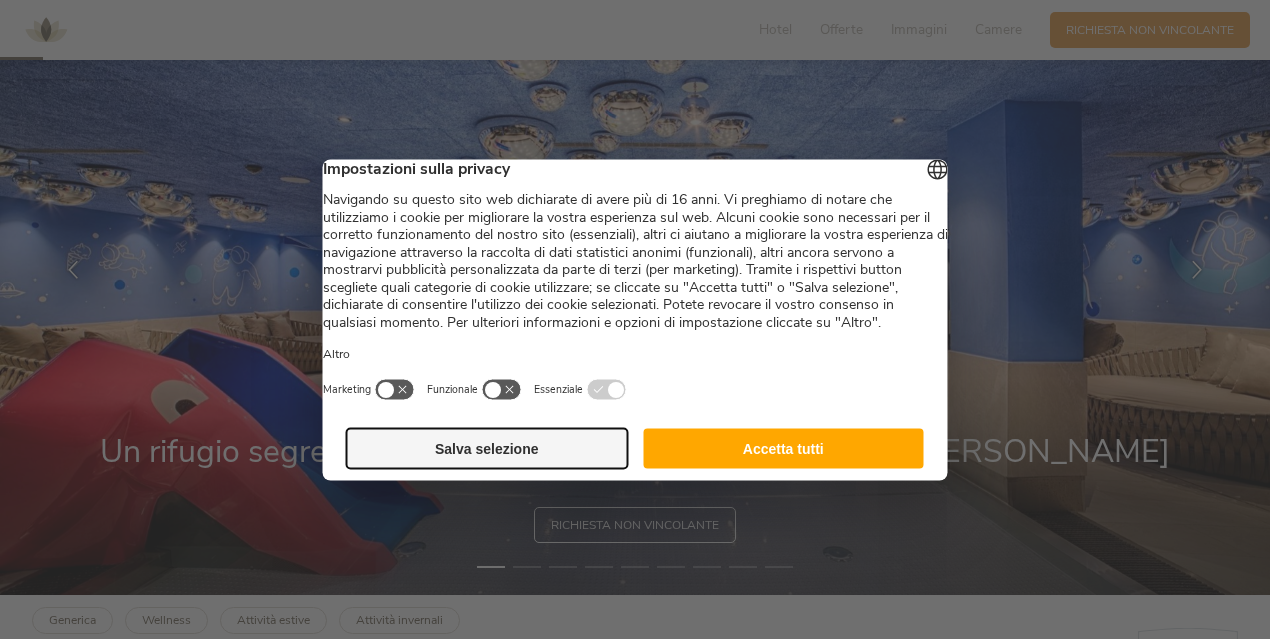 click on "Salva selezione" at bounding box center [487, 448] 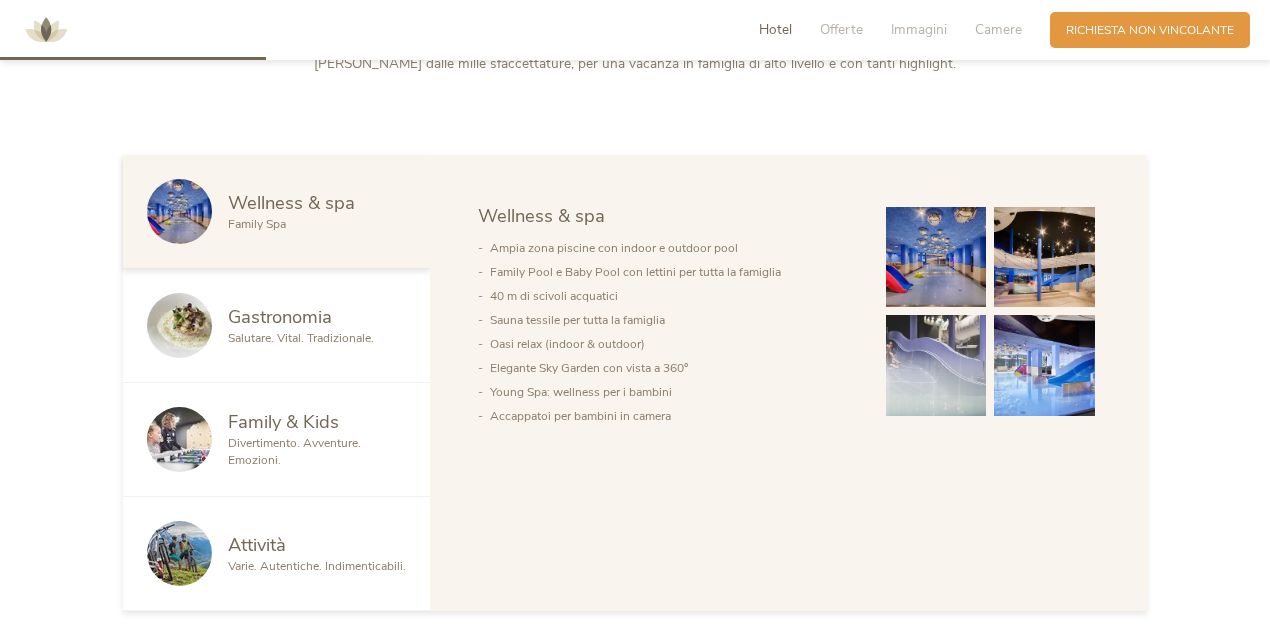 scroll, scrollTop: 1056, scrollLeft: 0, axis: vertical 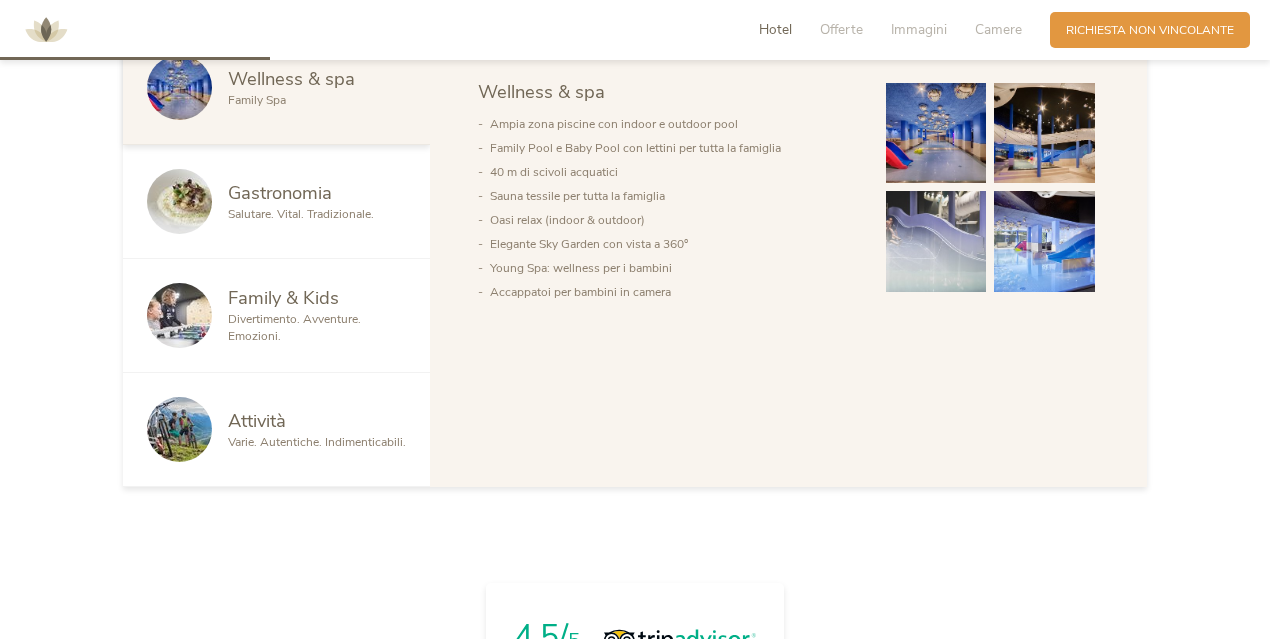 click on "Family & Kids" at bounding box center (283, 297) 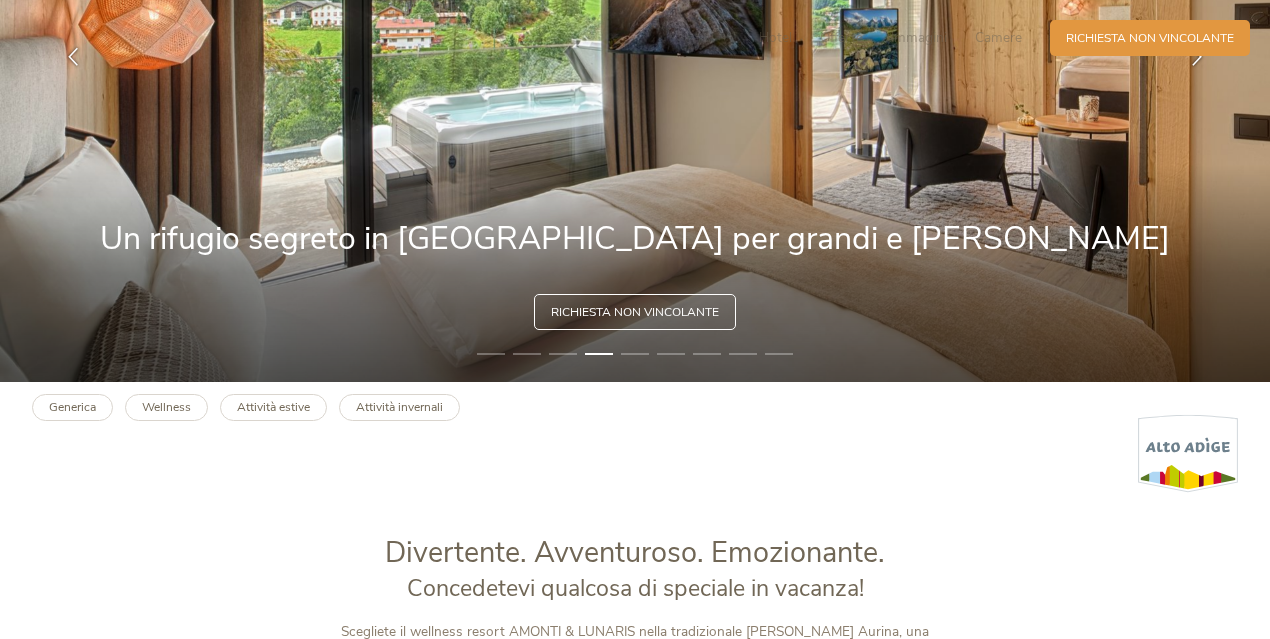 scroll, scrollTop: 0, scrollLeft: 0, axis: both 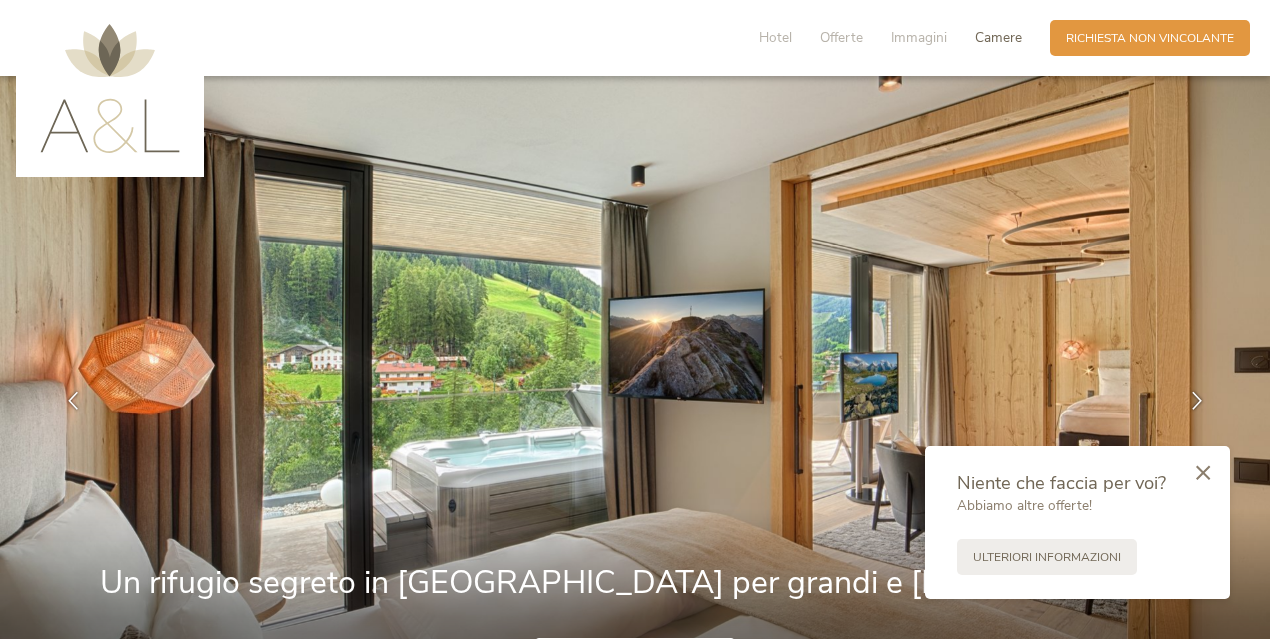 click on "Camere" at bounding box center (998, 37) 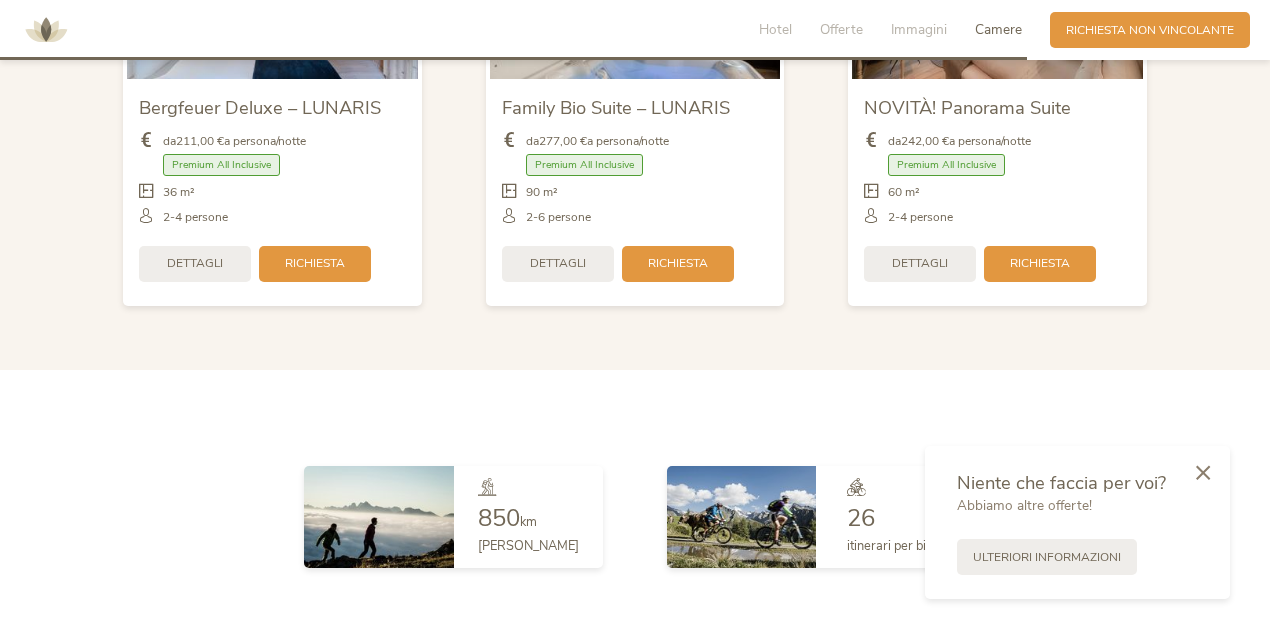 scroll, scrollTop: 4003, scrollLeft: 0, axis: vertical 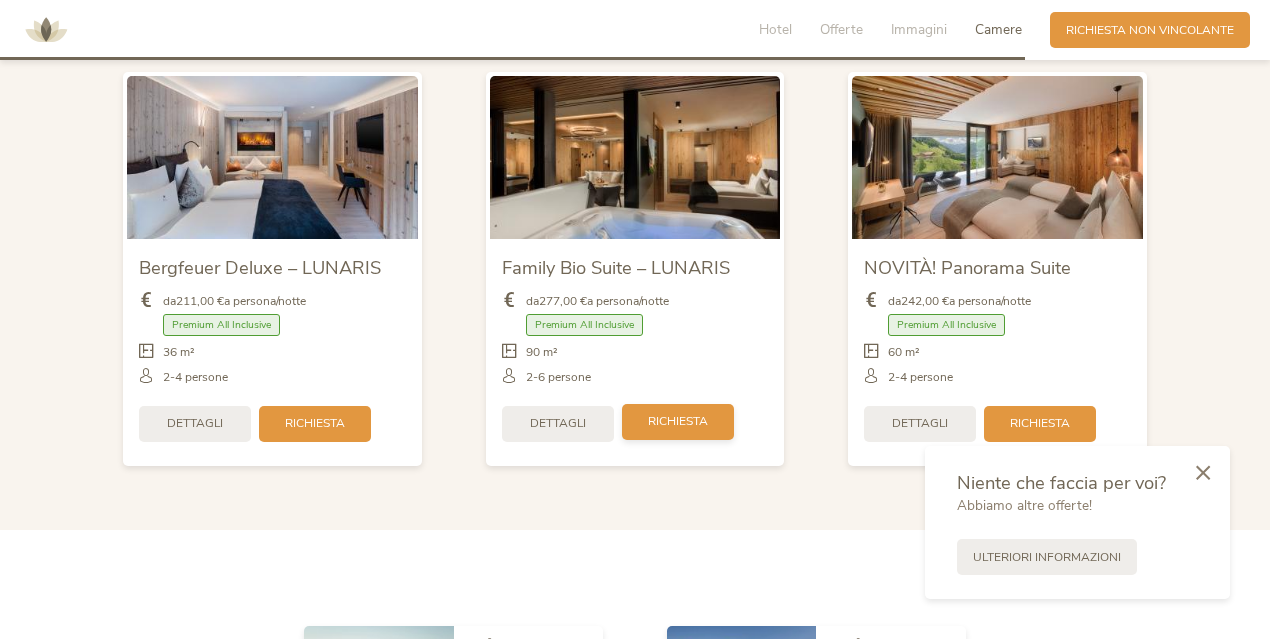 click on "Richiesta" at bounding box center [678, 421] 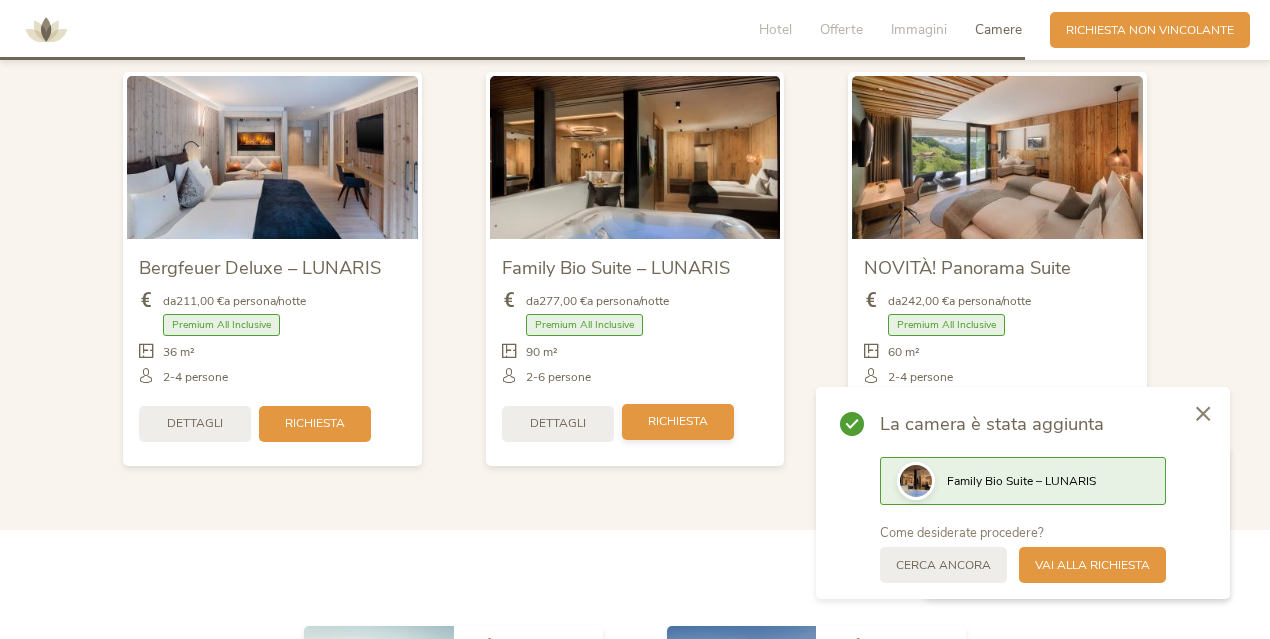 click on "Richiesta" at bounding box center [678, 422] 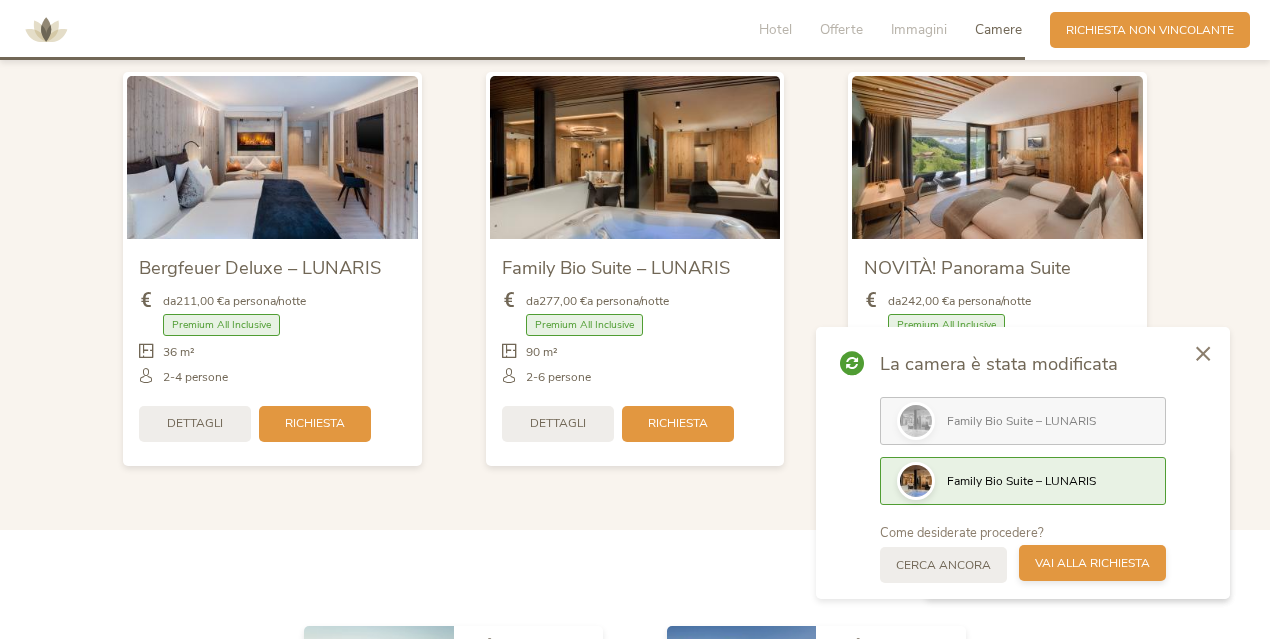 click on "Vai alla richiesta" at bounding box center [1092, 563] 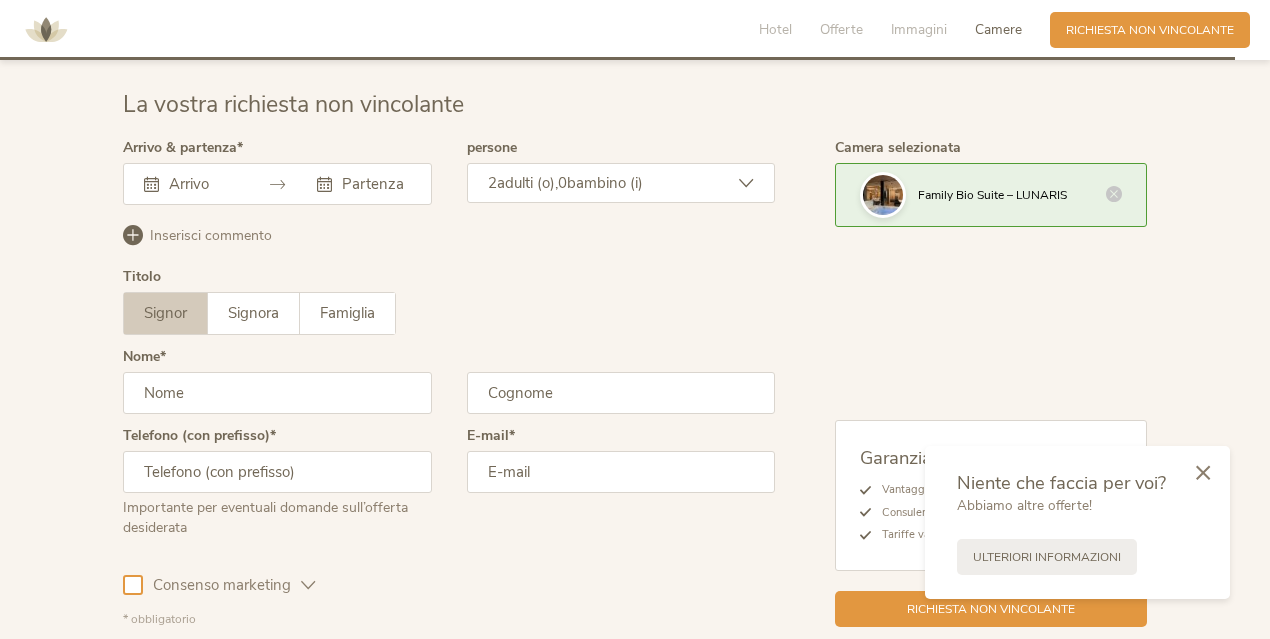 scroll, scrollTop: 4823, scrollLeft: 0, axis: vertical 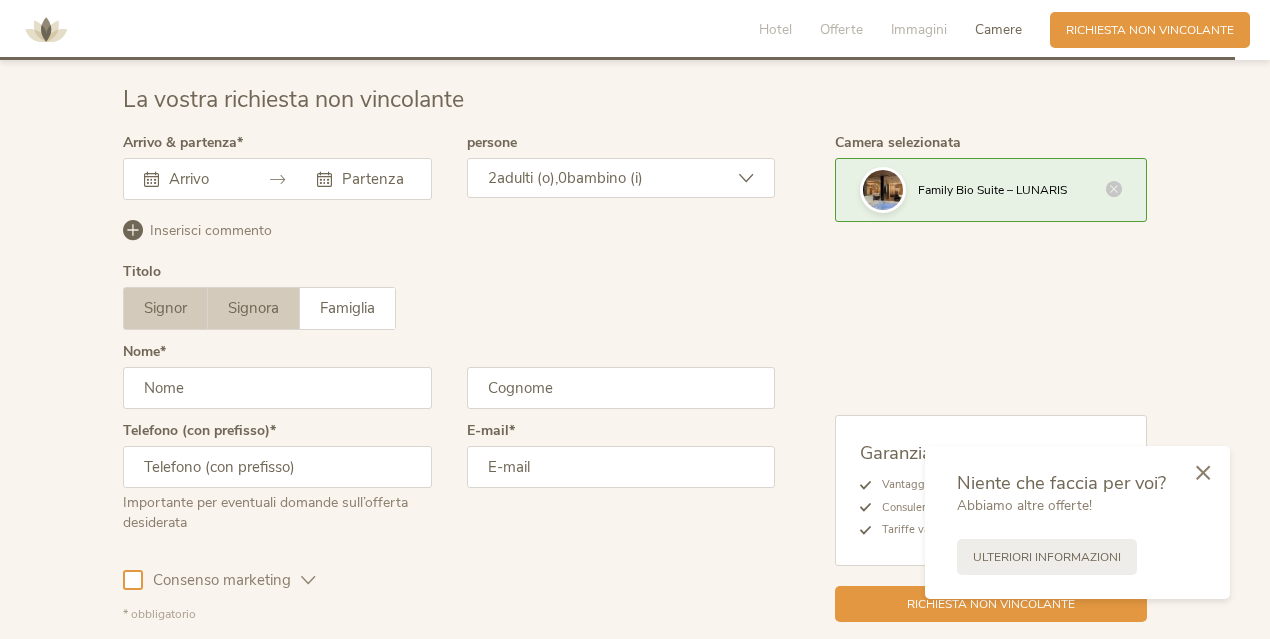 click on "Signora" at bounding box center [254, 308] 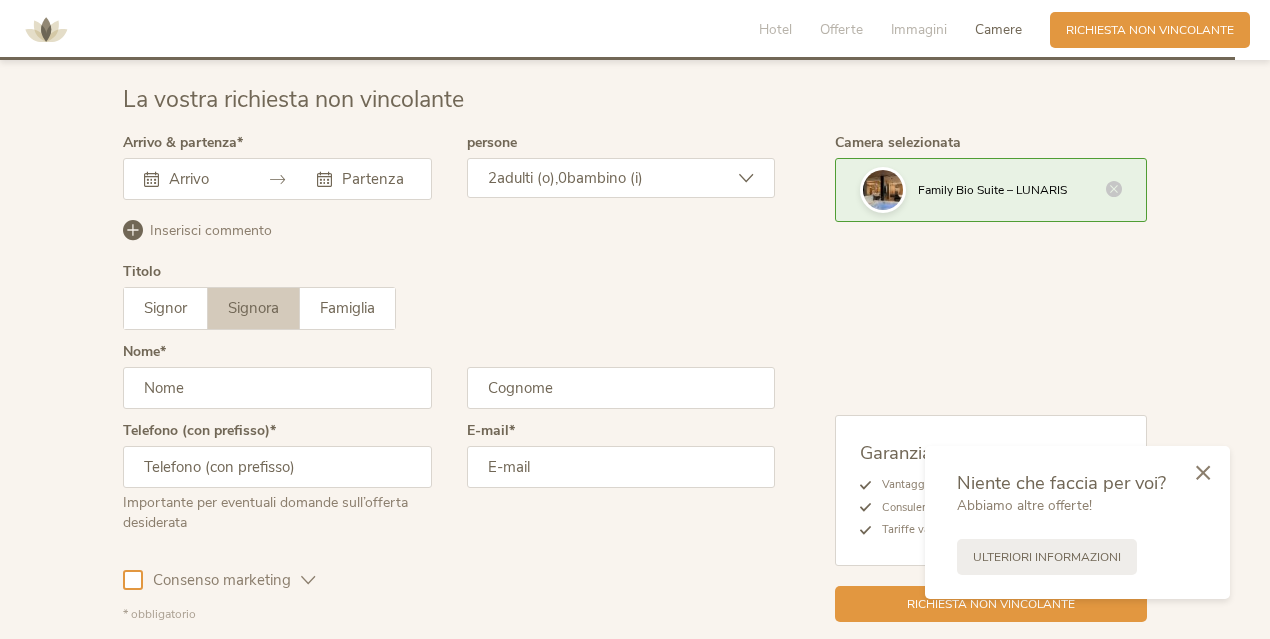 click at bounding box center [200, 179] 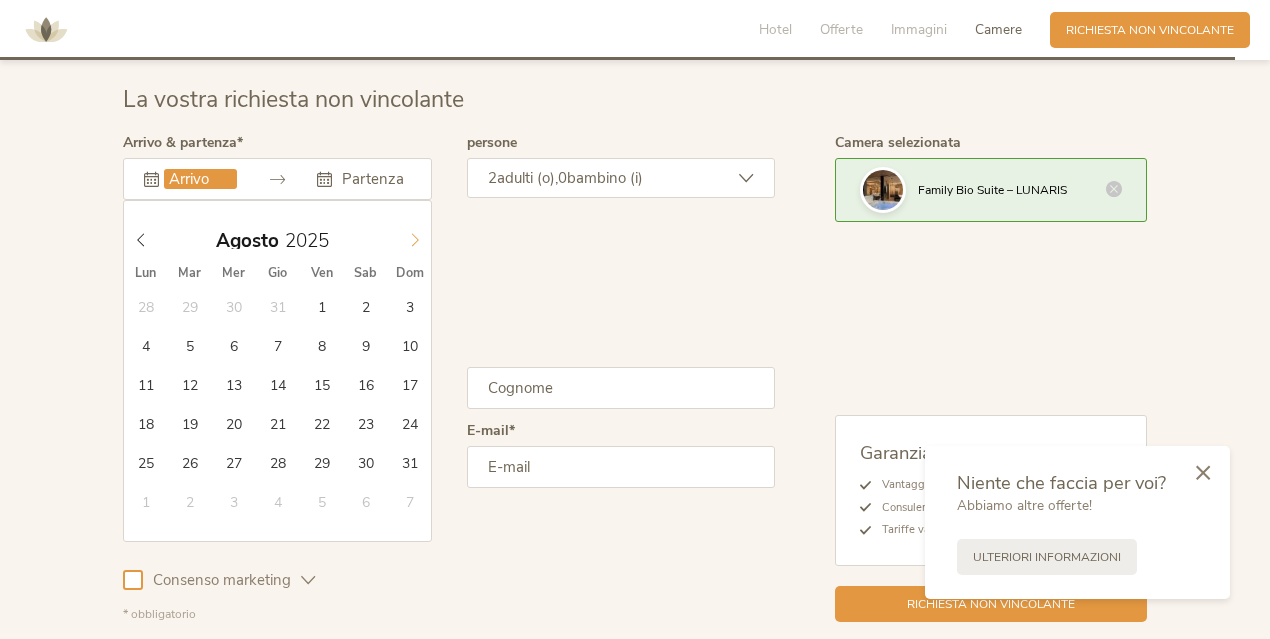 click at bounding box center (415, 235) 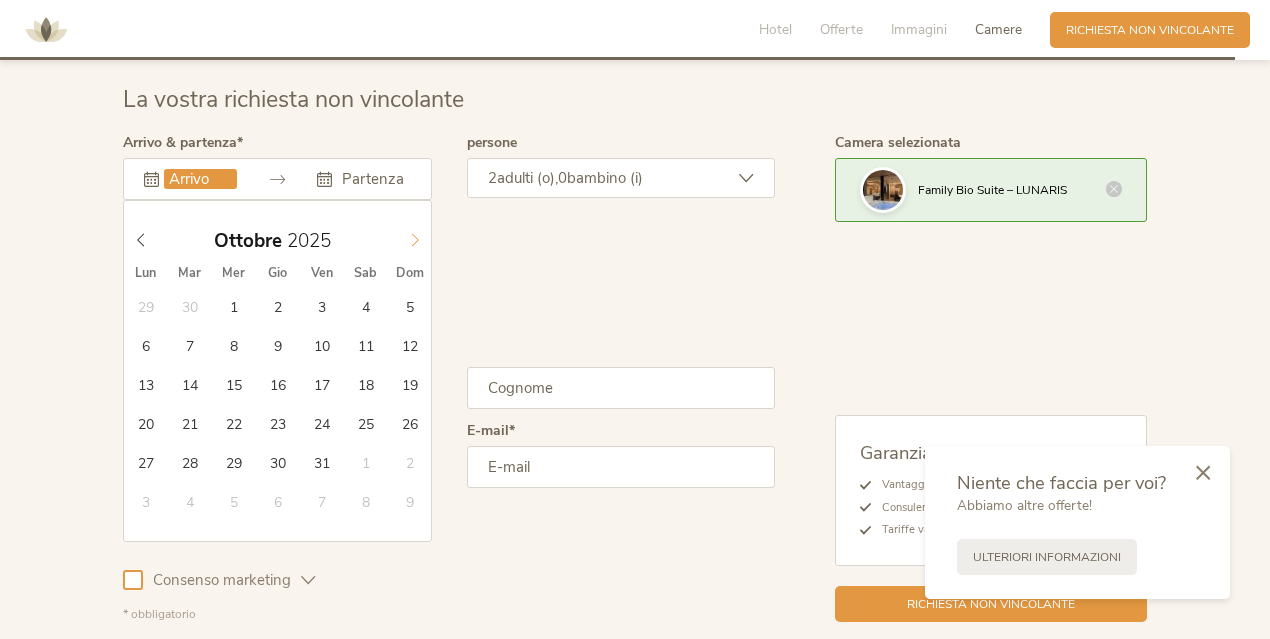 click at bounding box center (415, 235) 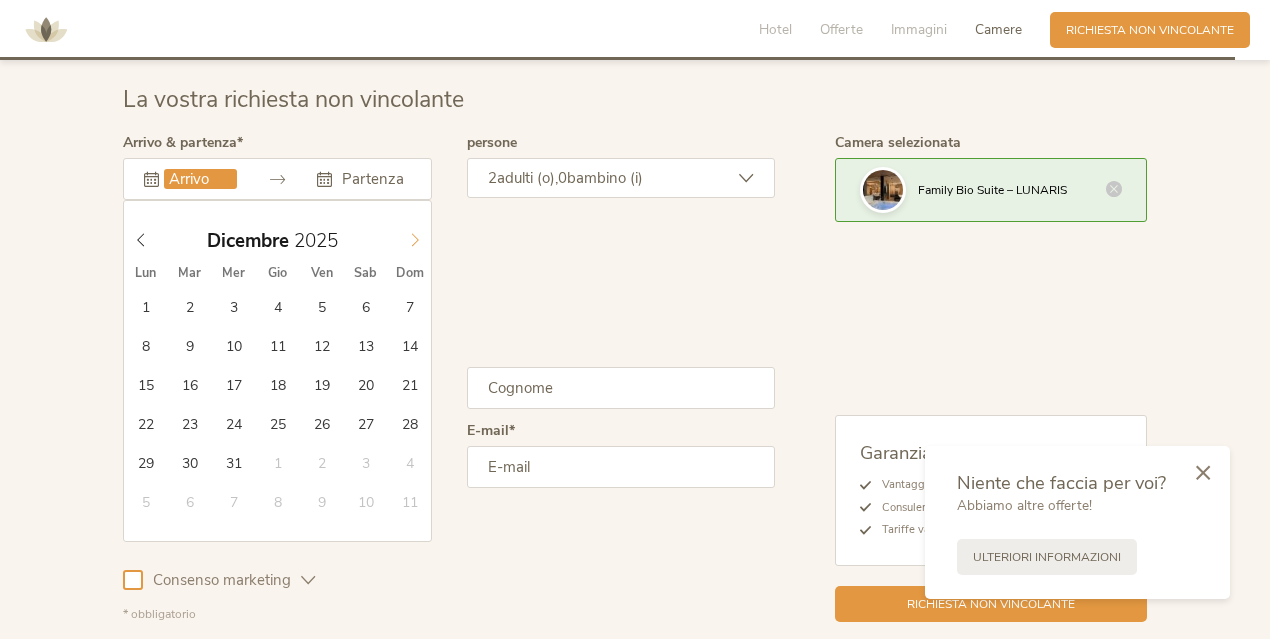 click at bounding box center [415, 235] 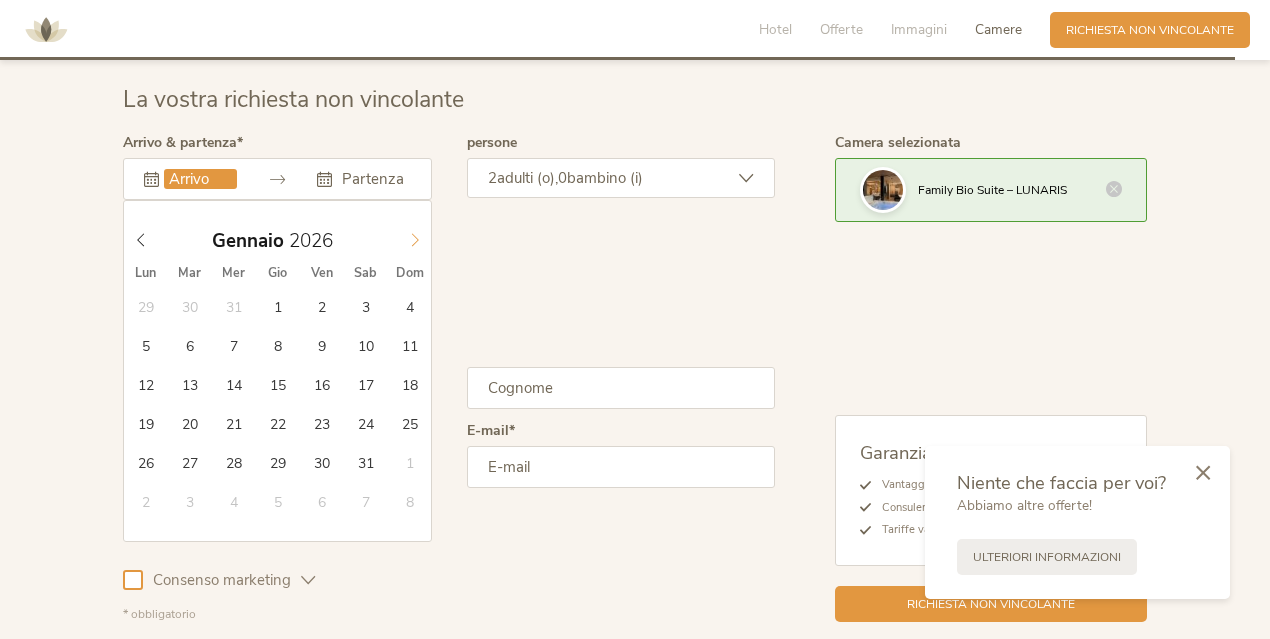 click at bounding box center (415, 235) 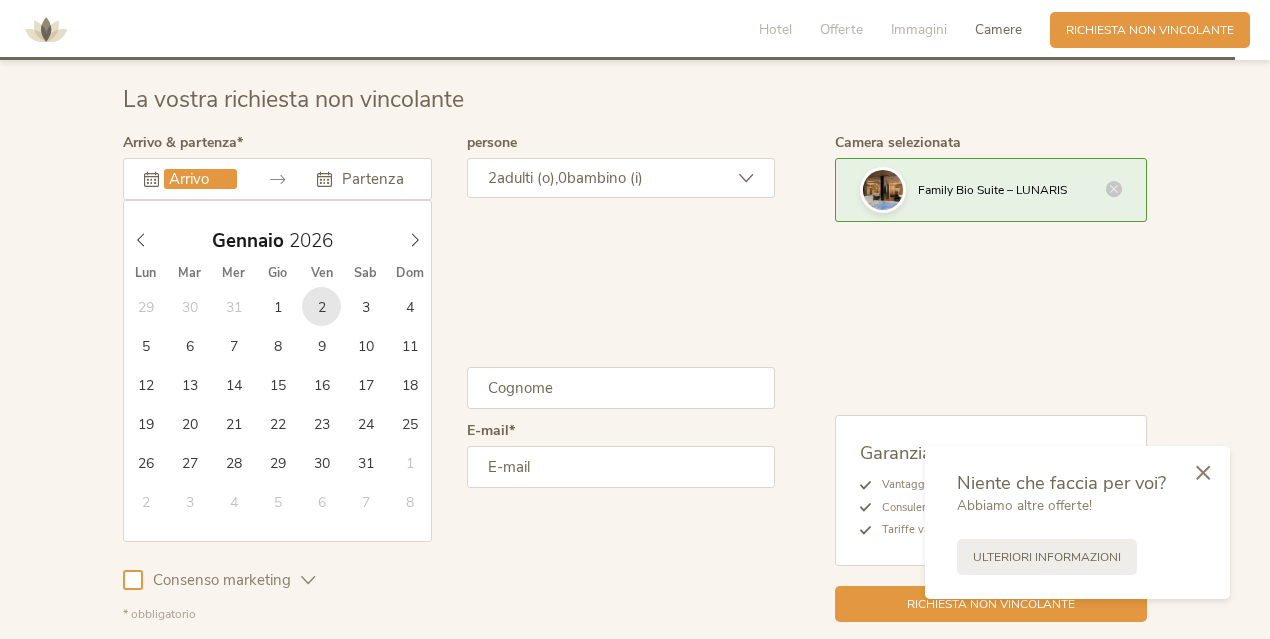 type on "[DATE]" 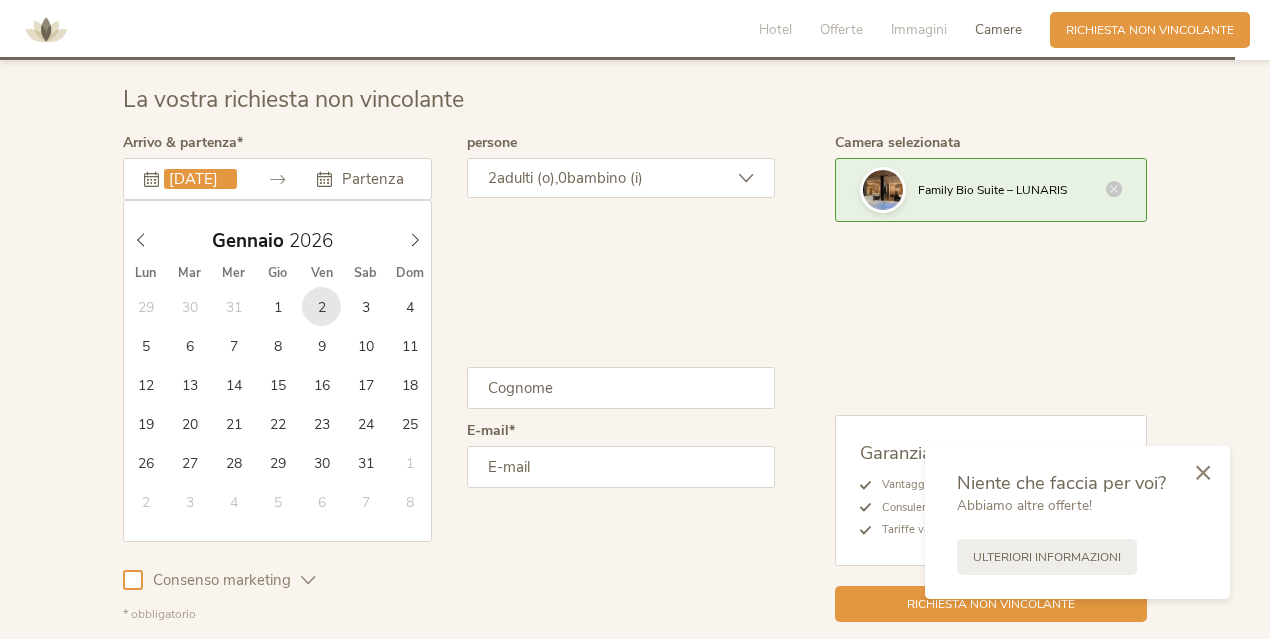 type on "2026" 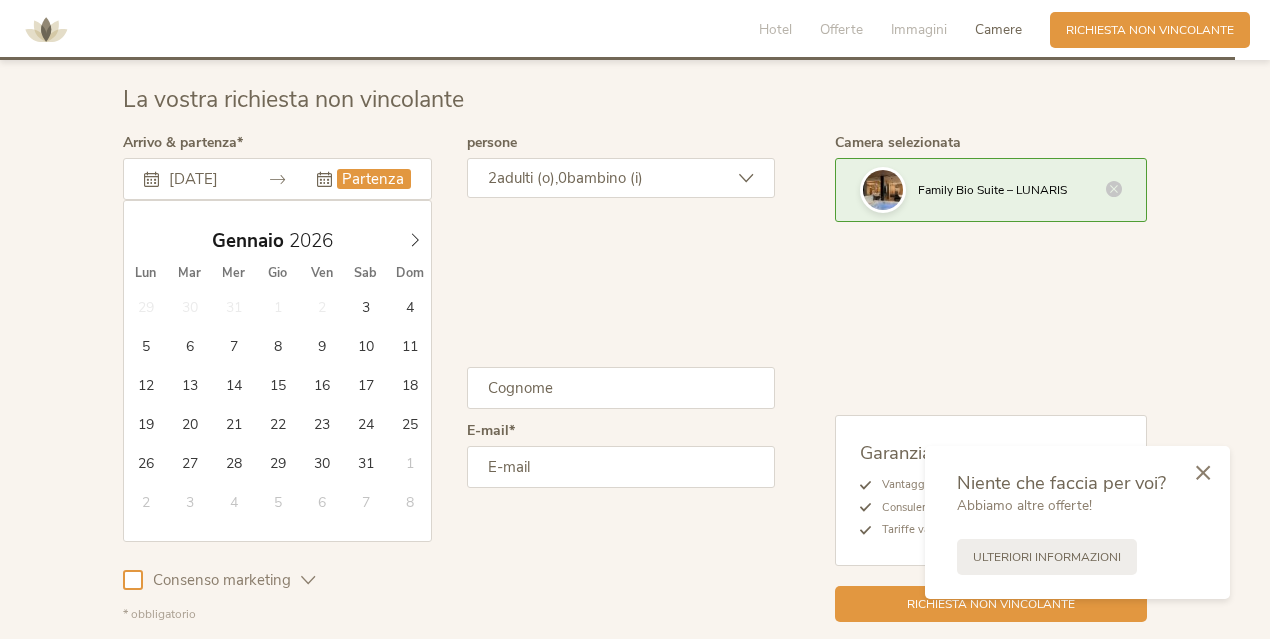 click on "bambino (i)" at bounding box center (605, 178) 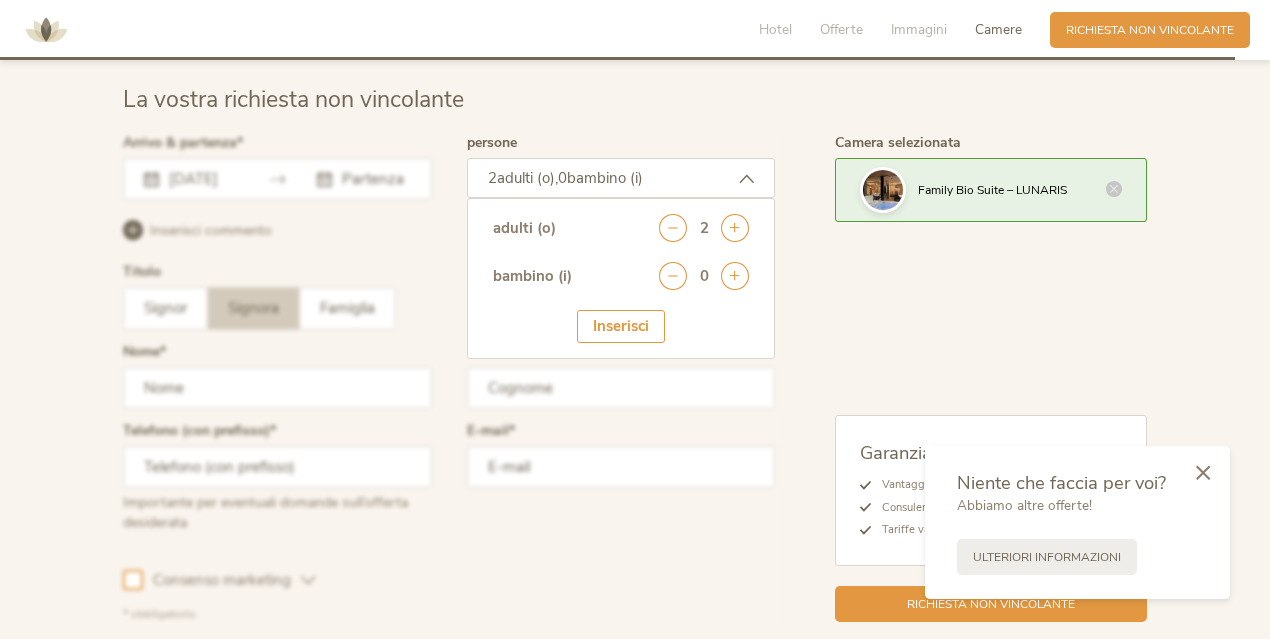 click at bounding box center (449, 379) 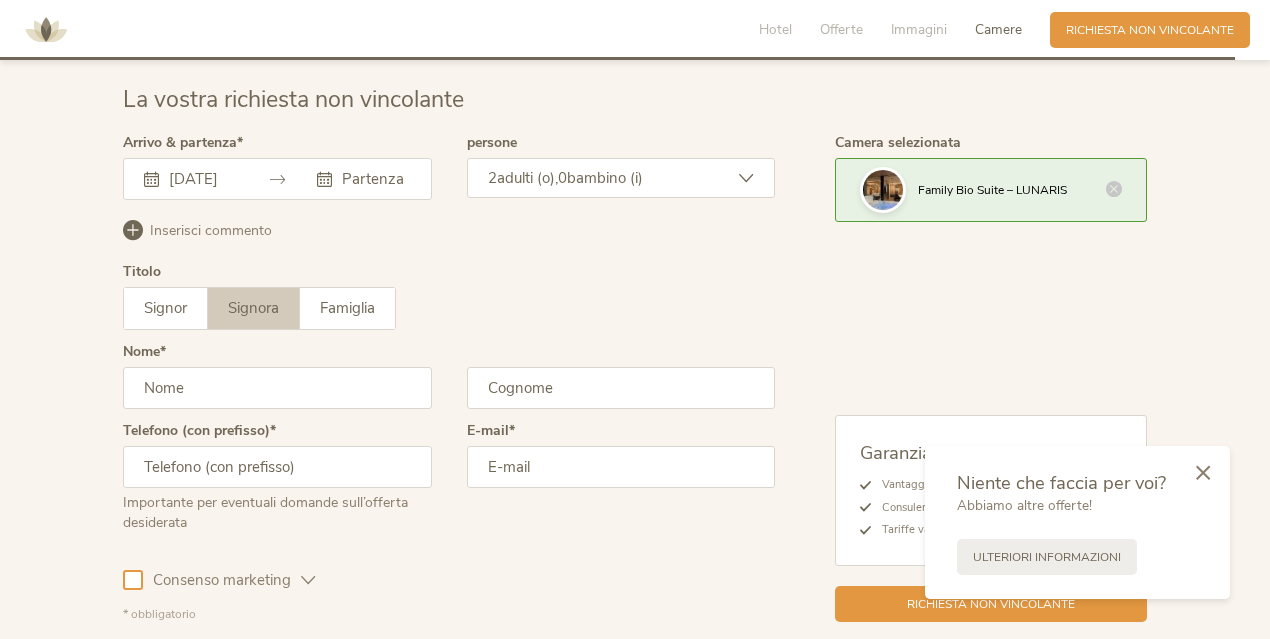 click at bounding box center (373, 179) 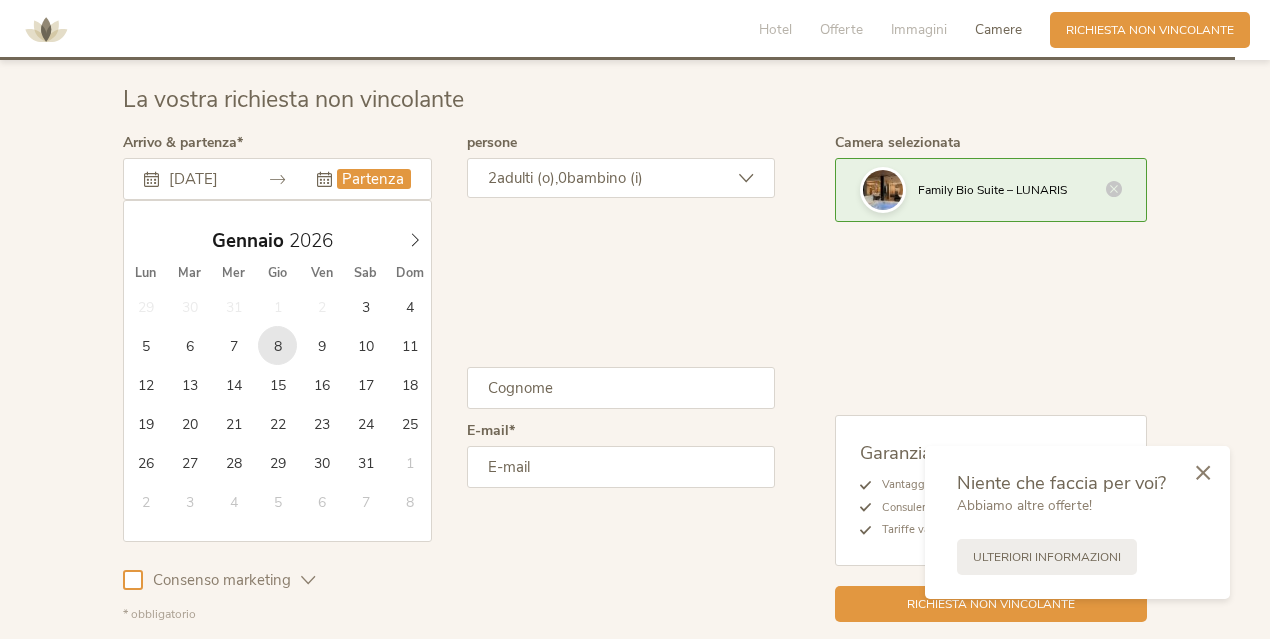 type on "[DATE]" 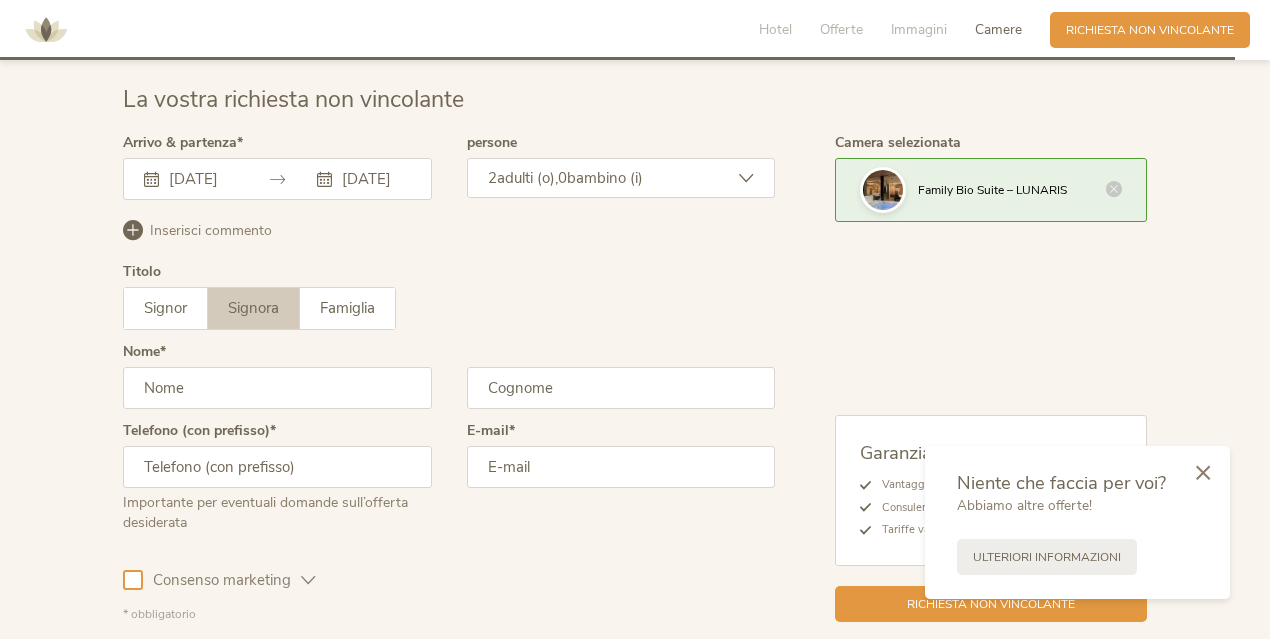 click on "bambino (i)" at bounding box center [605, 178] 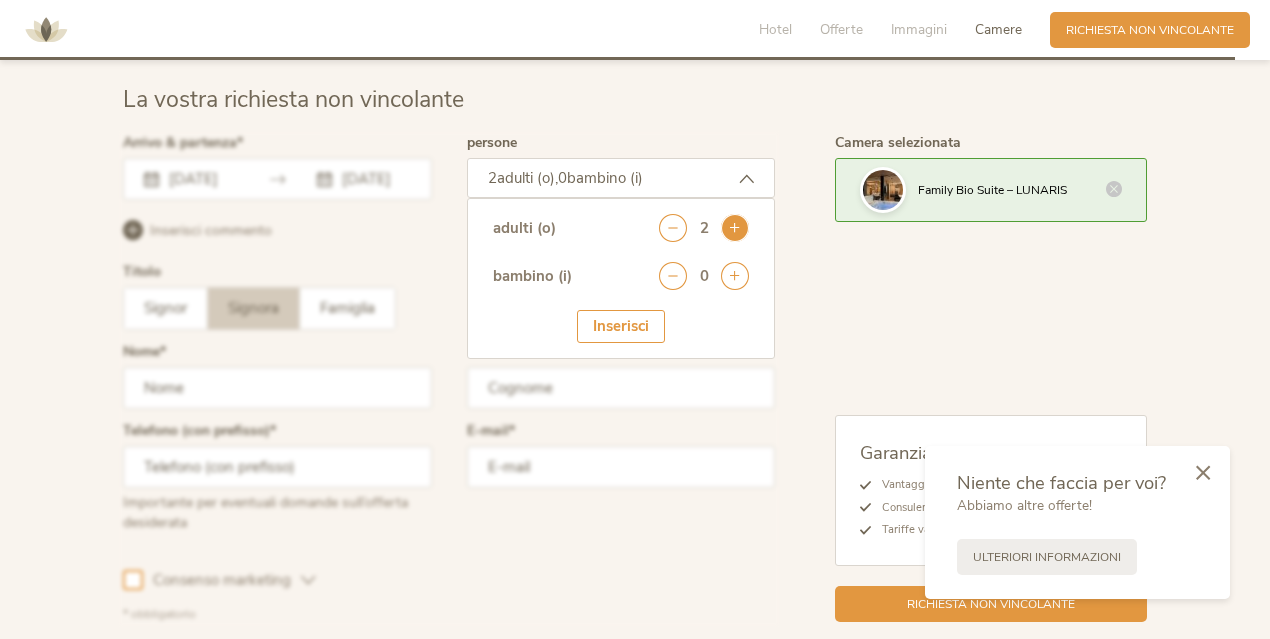 click at bounding box center [735, 228] 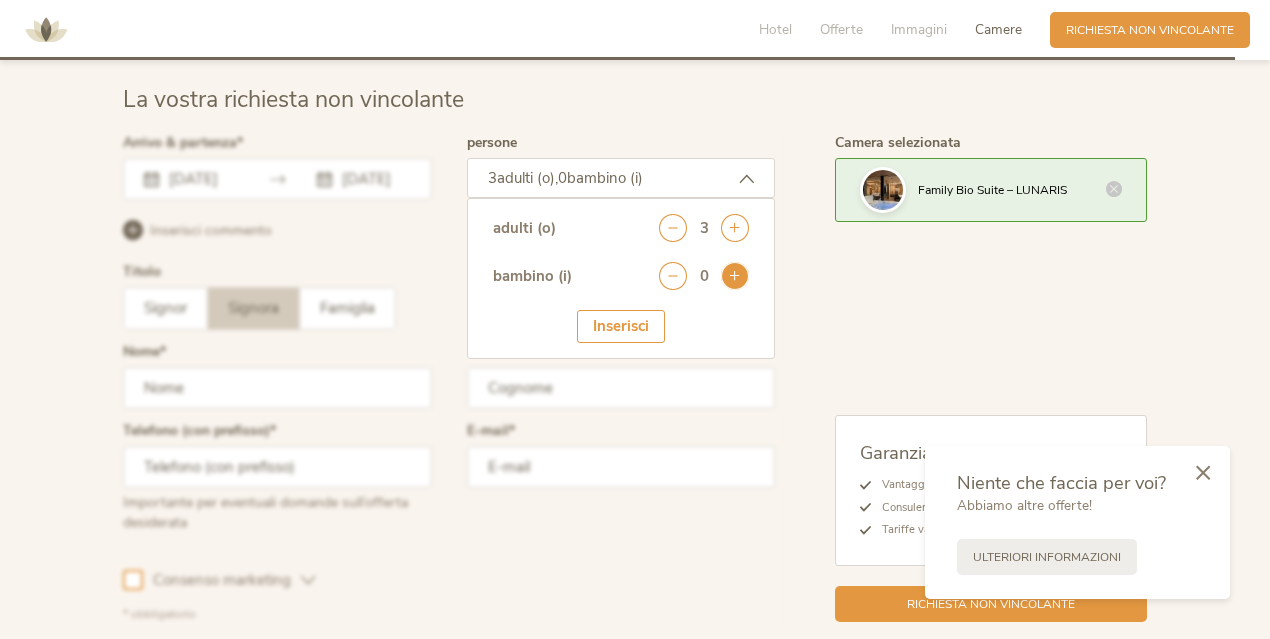 click at bounding box center (735, 276) 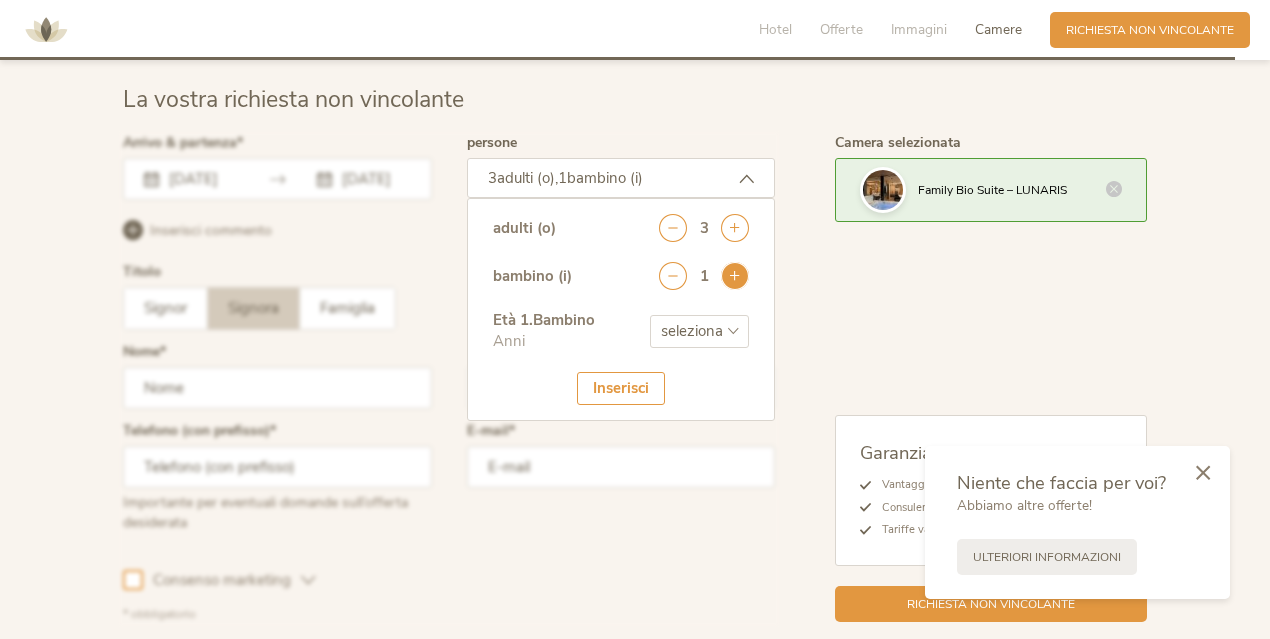 click at bounding box center [735, 276] 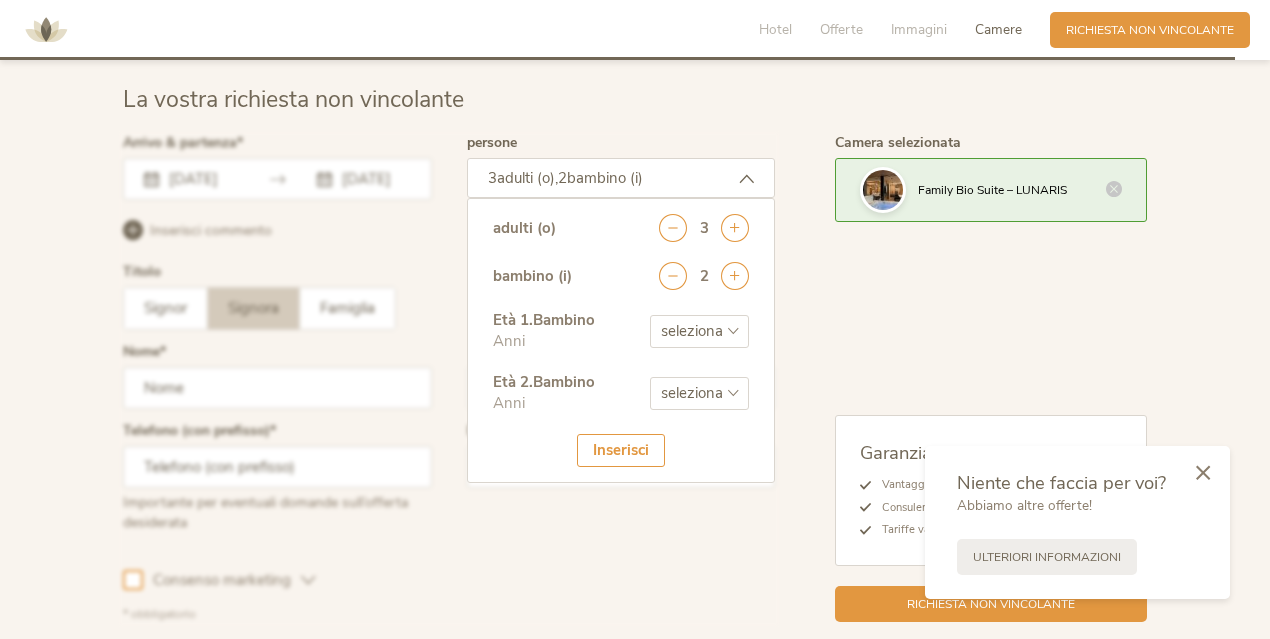 click on "seleziona   0 1 2 3 4 5 6 7 8 9 10 11 12 13 14 15 16 17" at bounding box center [699, 331] 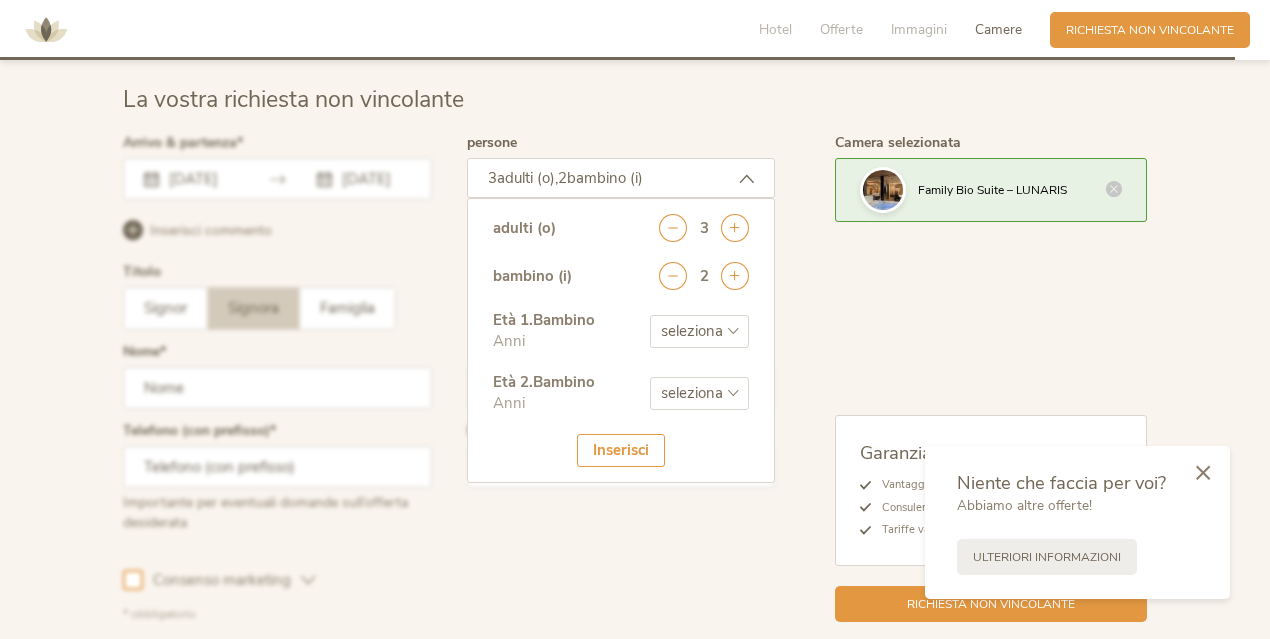 select on "5" 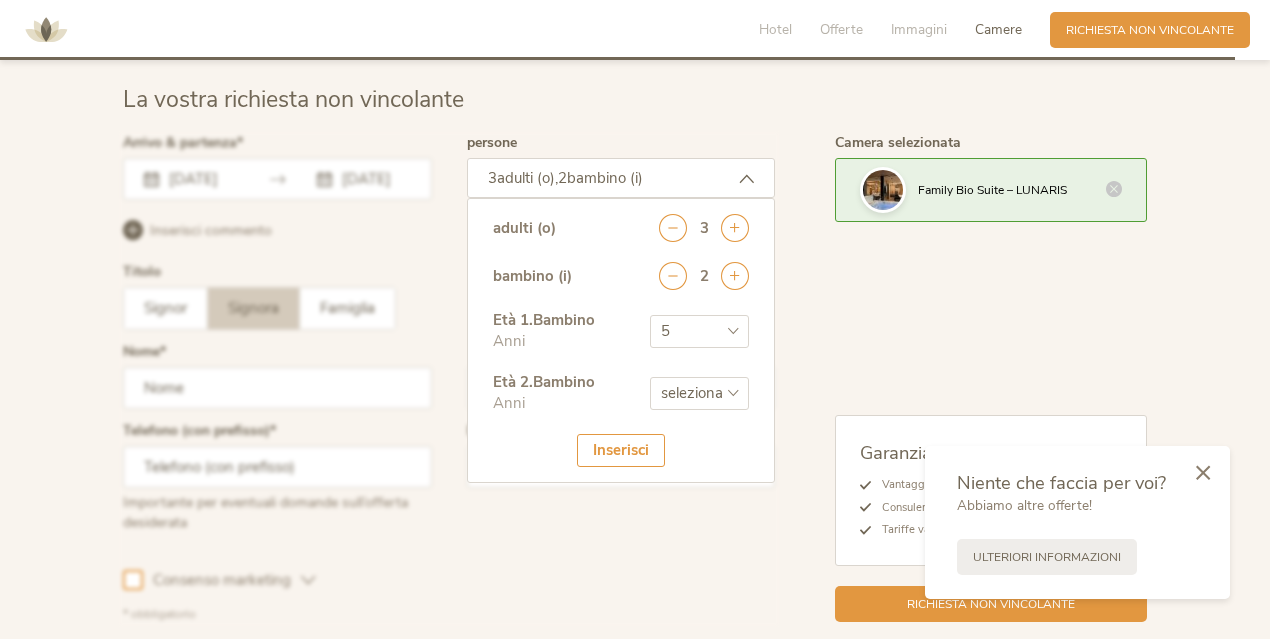 click on "seleziona   0 1 2 3 4 5 6 7 8 9 10 11 12 13 14 15 16 17" at bounding box center [699, 331] 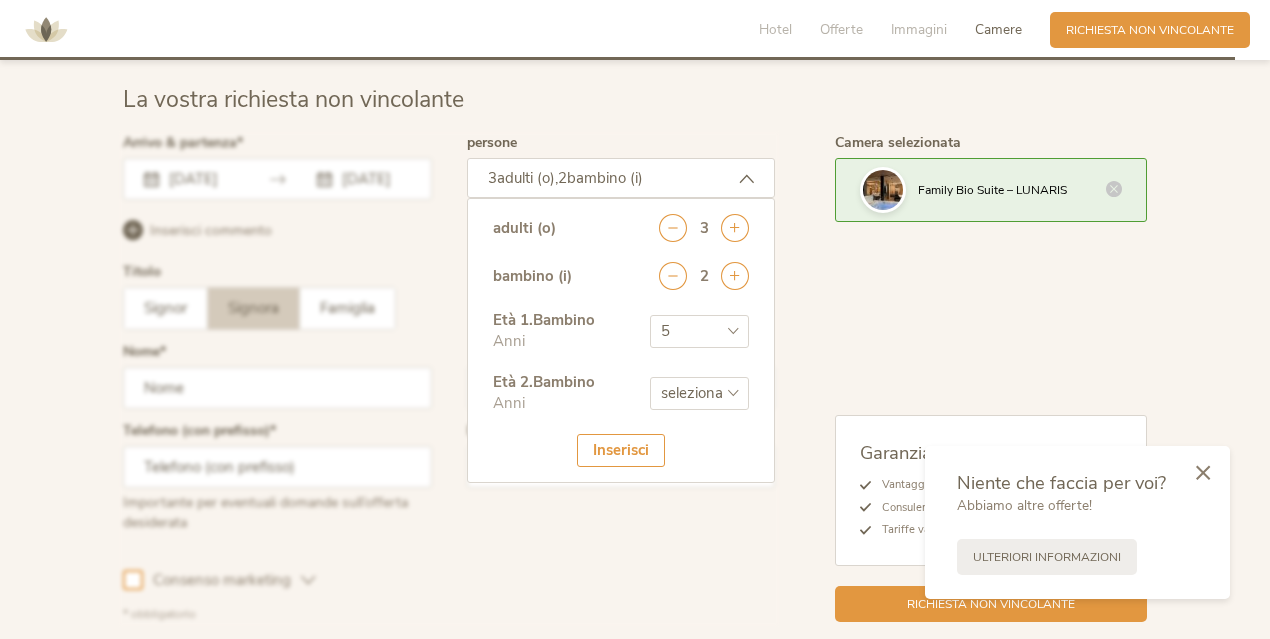 click on "seleziona   0 1 2 3 4 5 6 7 8 9 10 11 12 13 14 15 16 17" at bounding box center (699, 393) 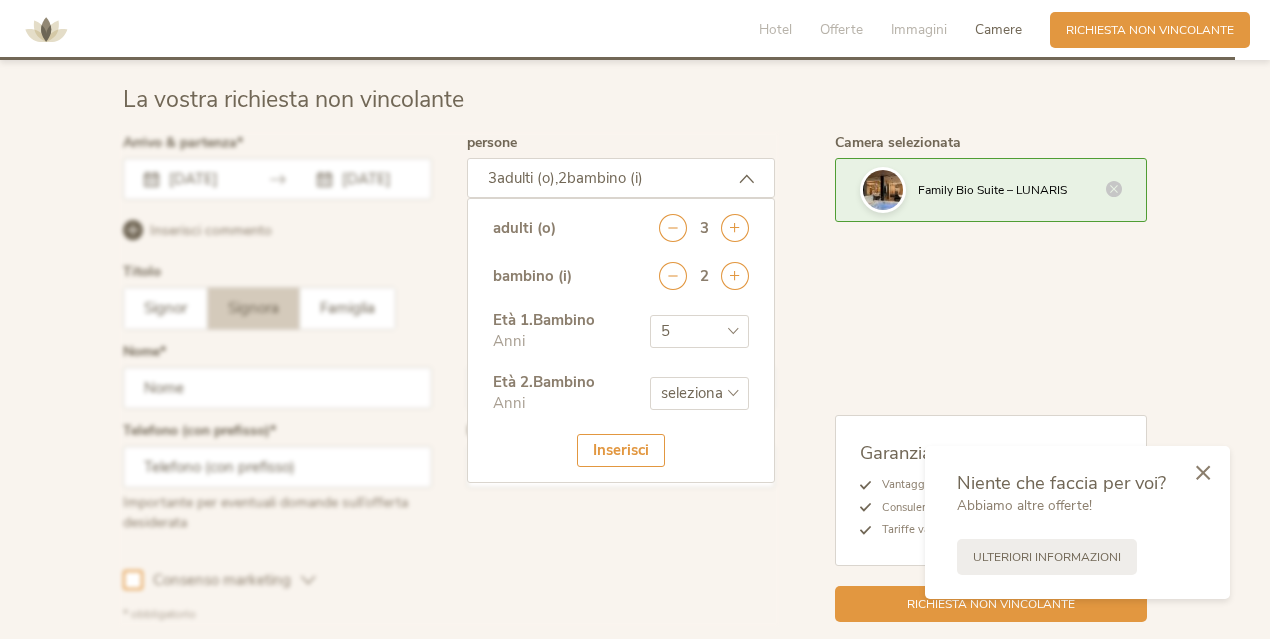 select on "2" 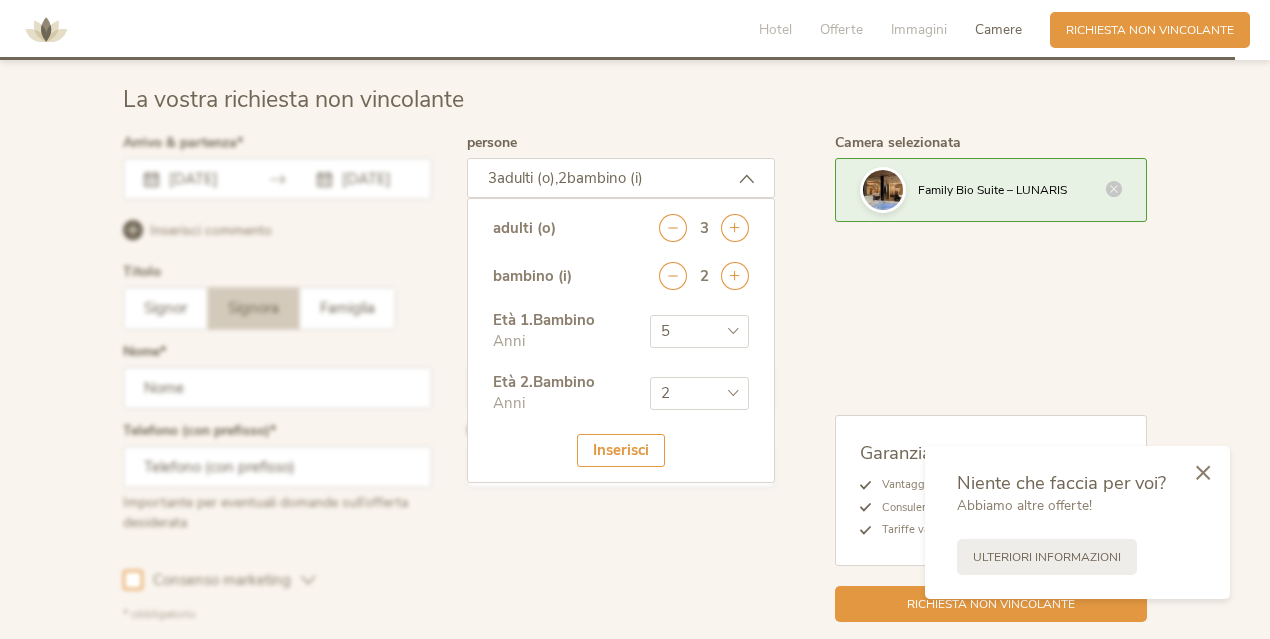 click on "Inserisci" at bounding box center [621, 450] 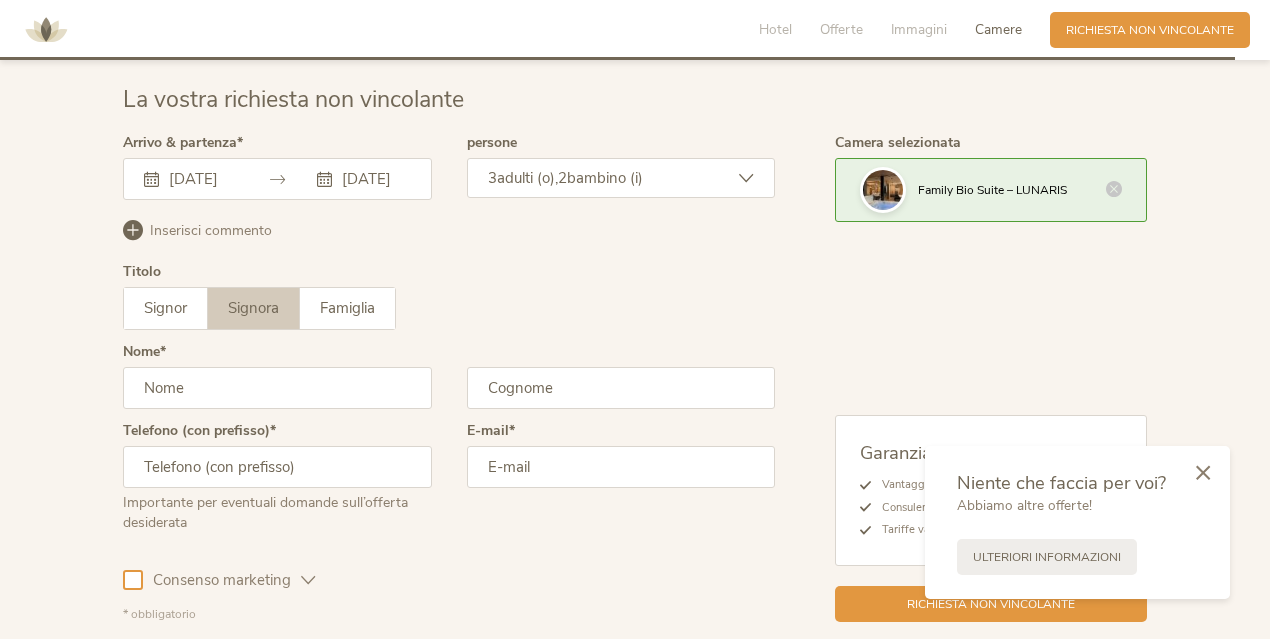 click at bounding box center (277, 388) 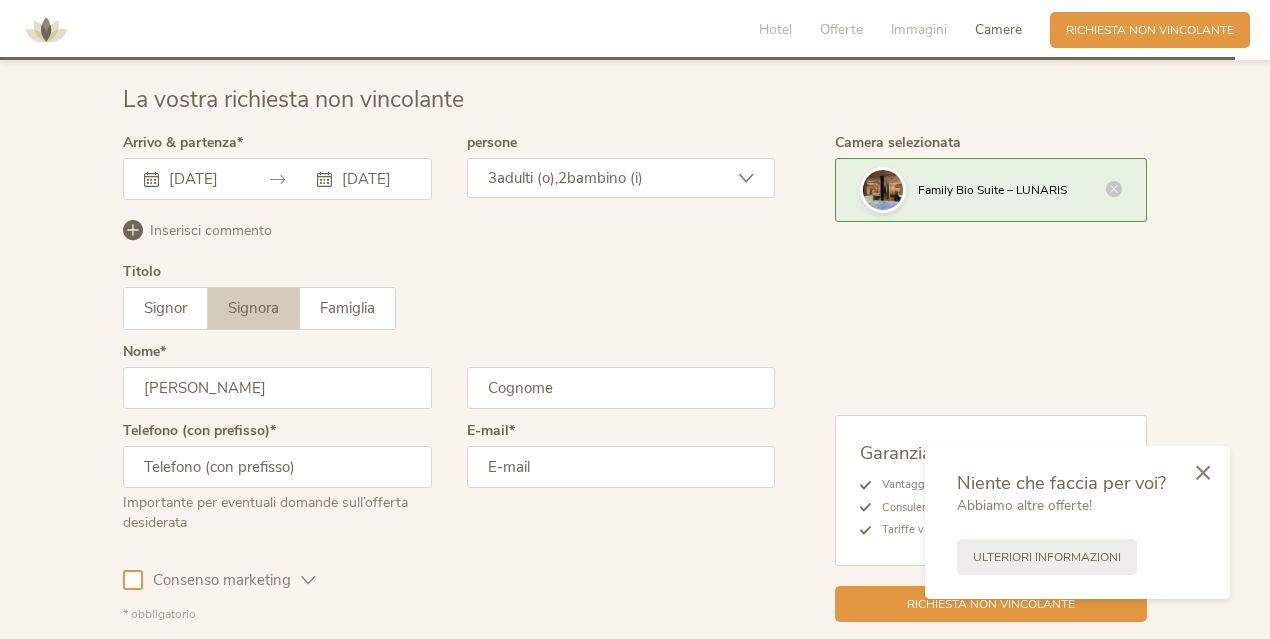 type on "[PERSON_NAME]" 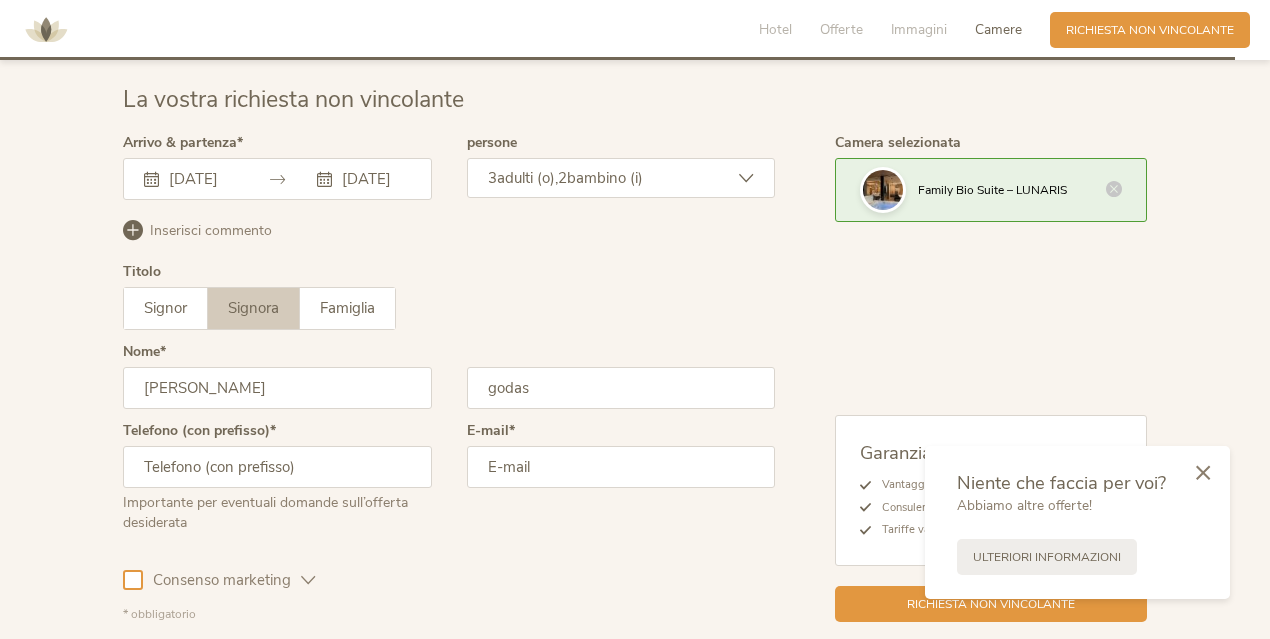 type on "godas" 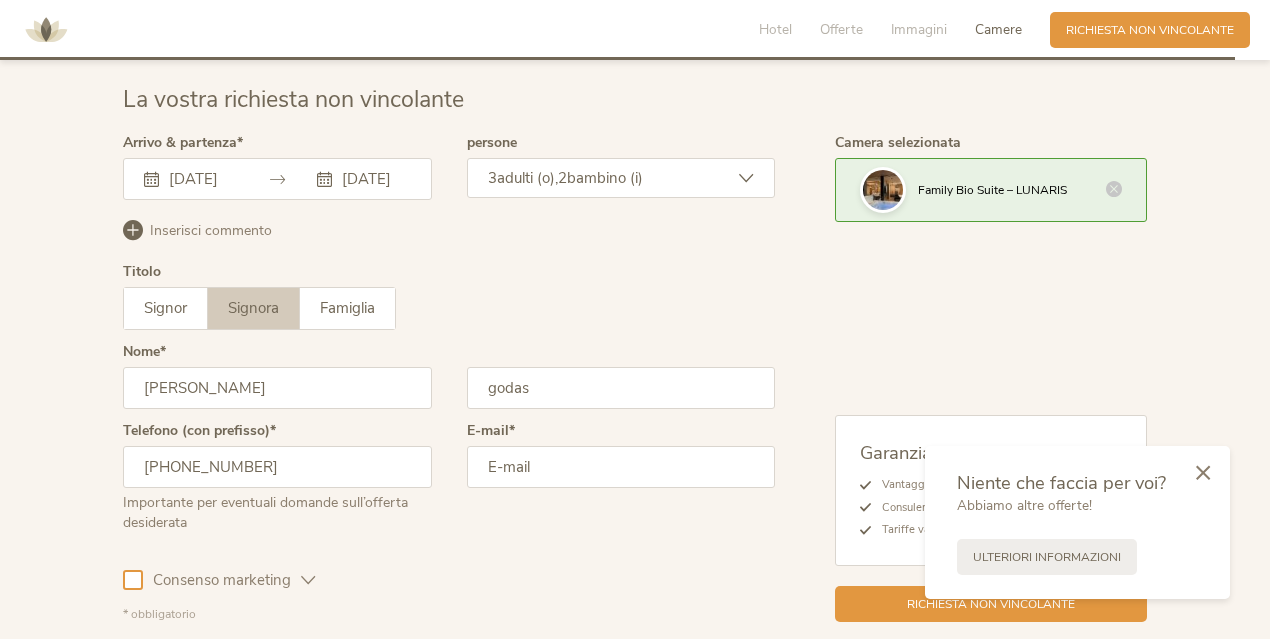 type on "[PHONE_NUMBER]" 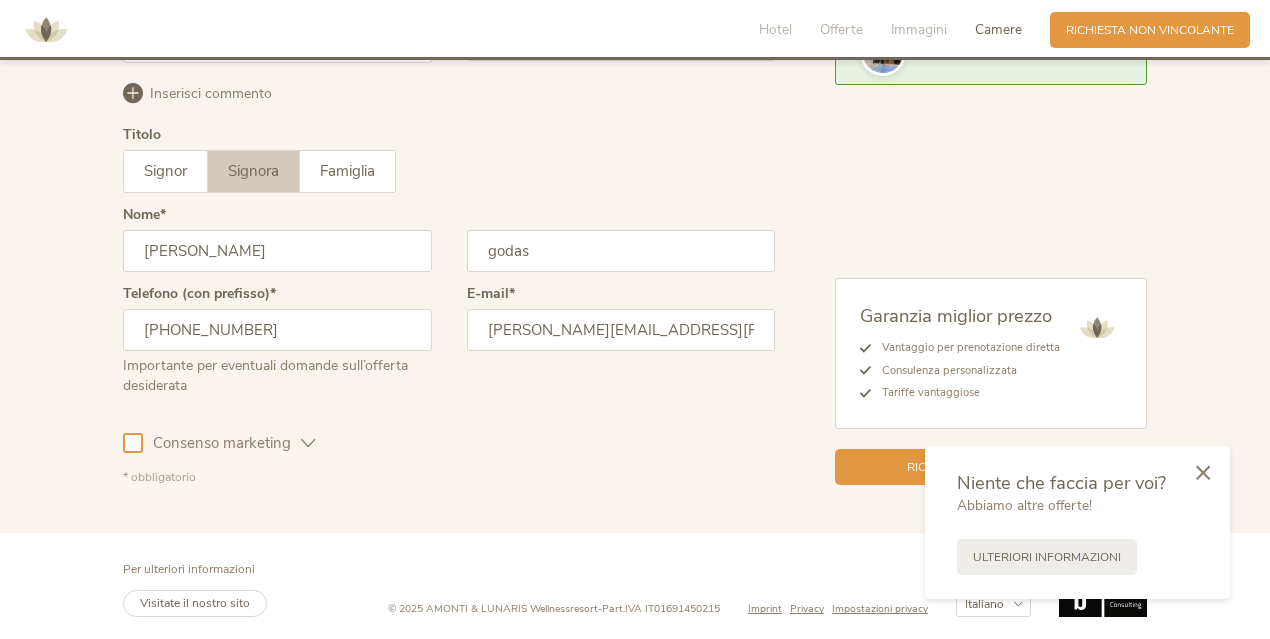 scroll, scrollTop: 4960, scrollLeft: 0, axis: vertical 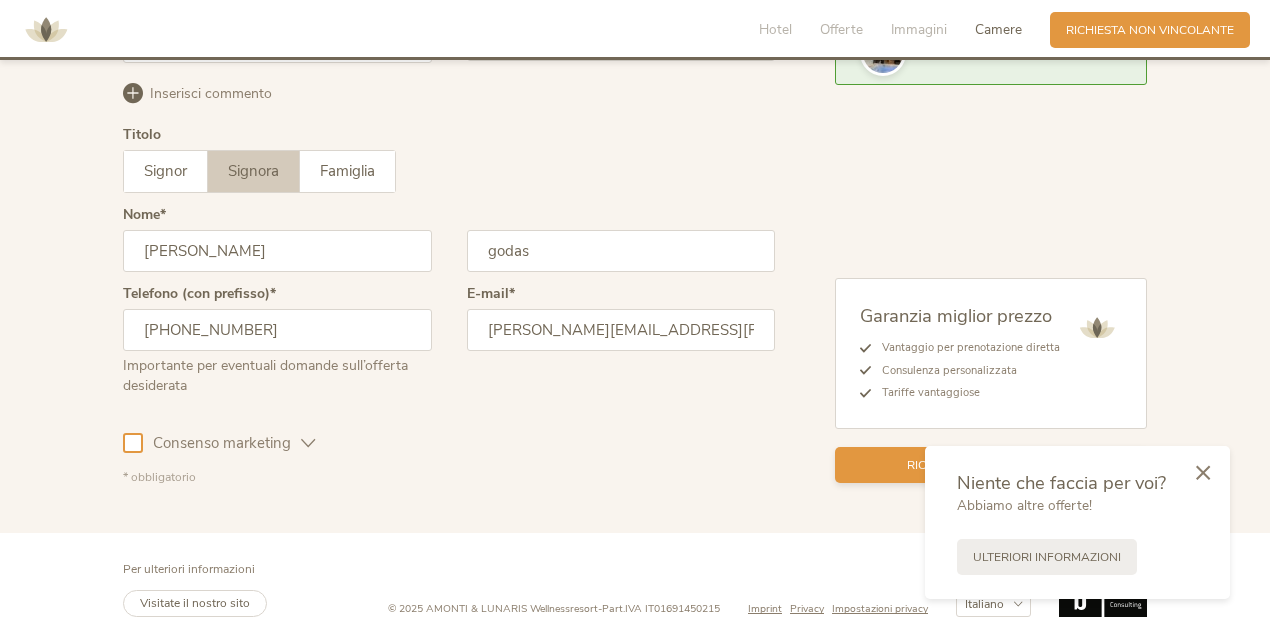 type on "[PERSON_NAME][EMAIL_ADDRESS][PERSON_NAME][DOMAIN_NAME]" 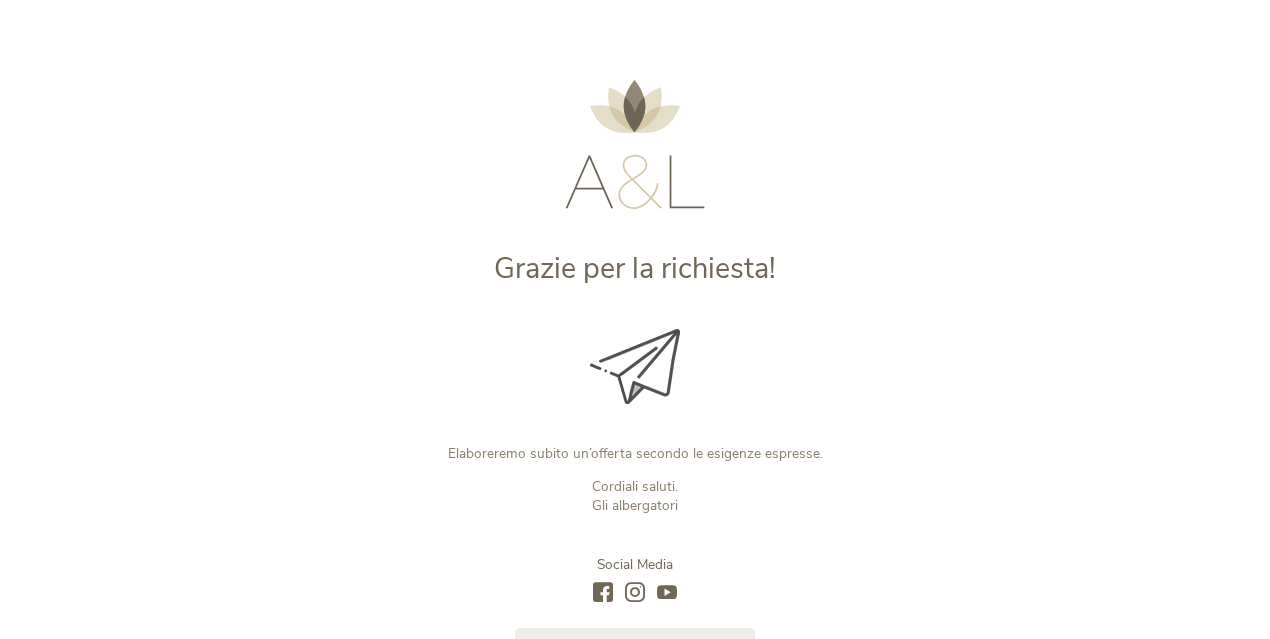scroll, scrollTop: 0, scrollLeft: 0, axis: both 